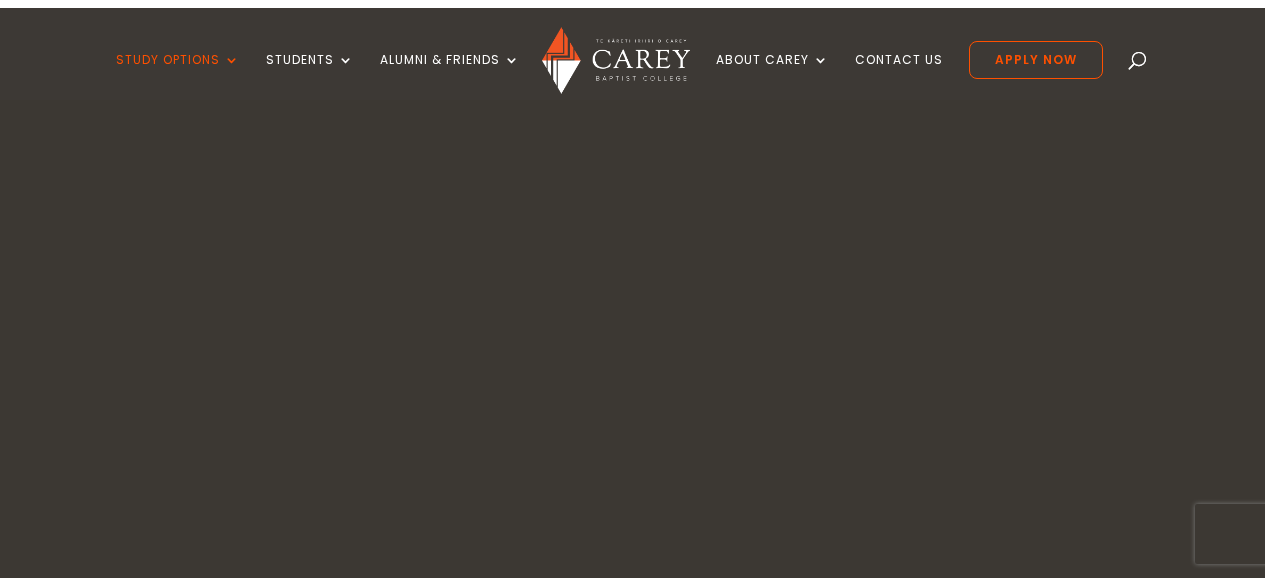 scroll, scrollTop: 0, scrollLeft: 0, axis: both 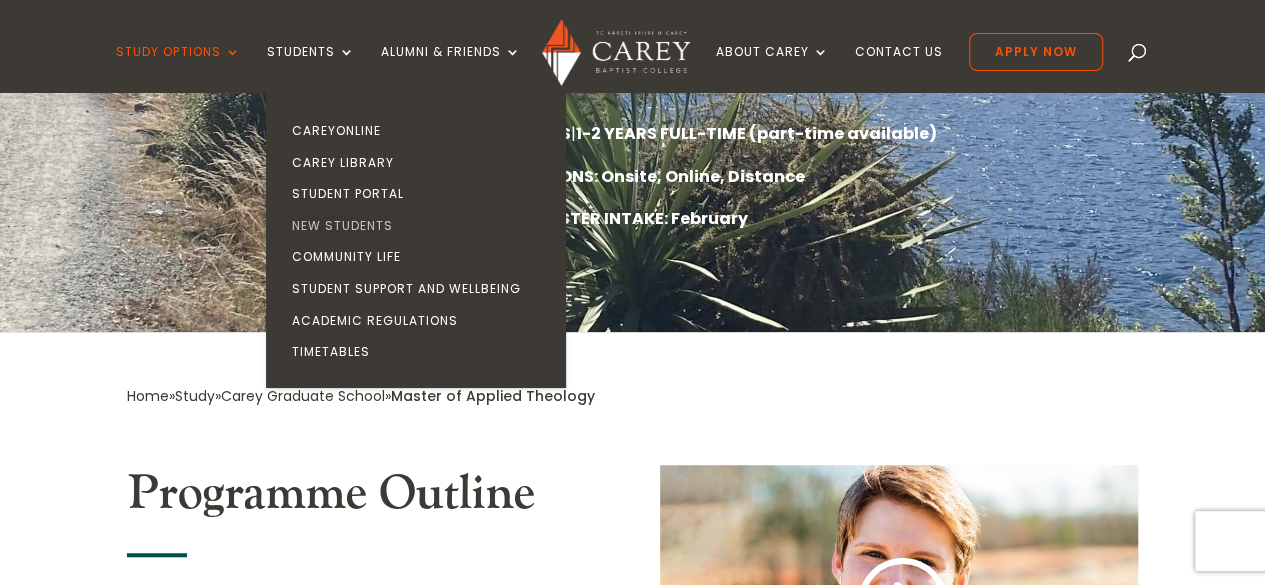 click on "New Students" at bounding box center [421, 226] 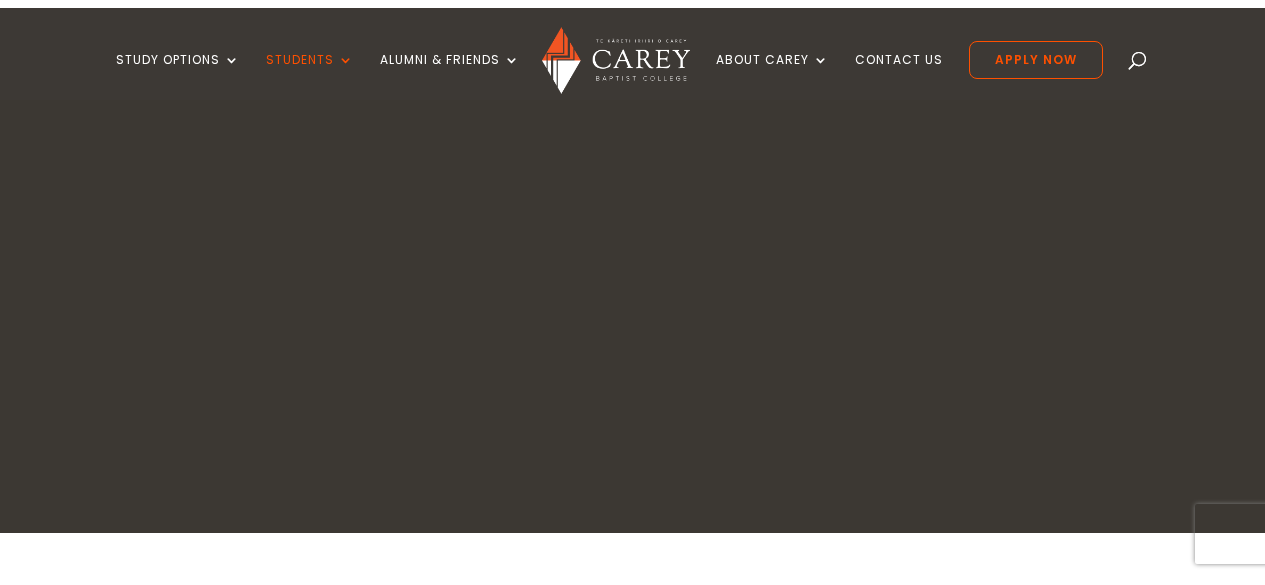 scroll, scrollTop: 0, scrollLeft: 0, axis: both 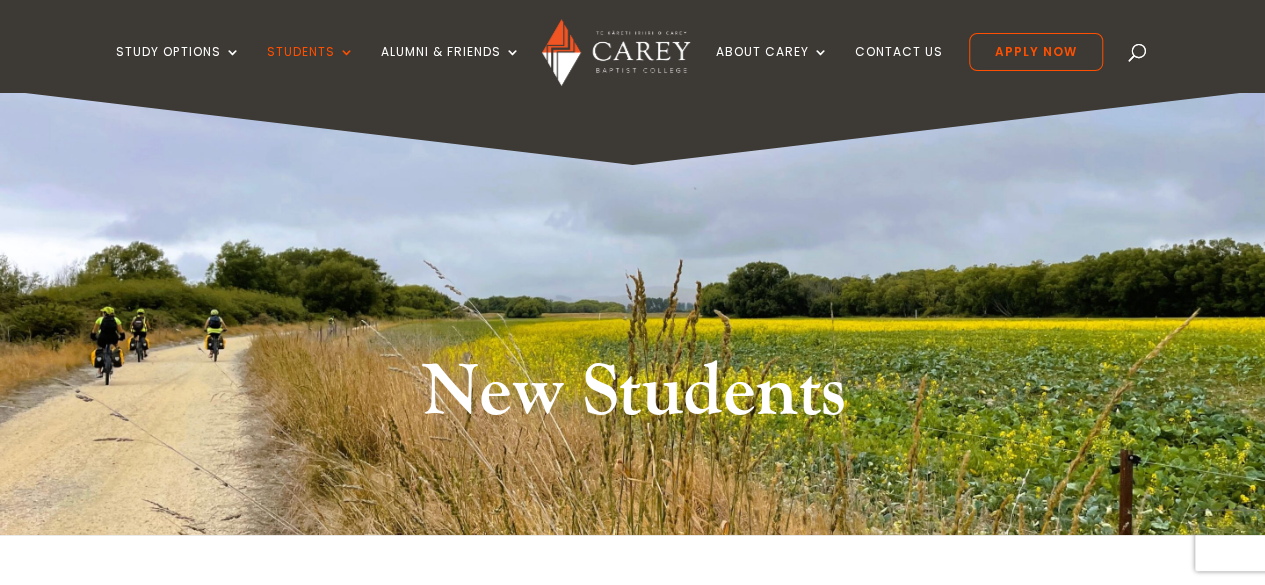 click at bounding box center (1138, 56) 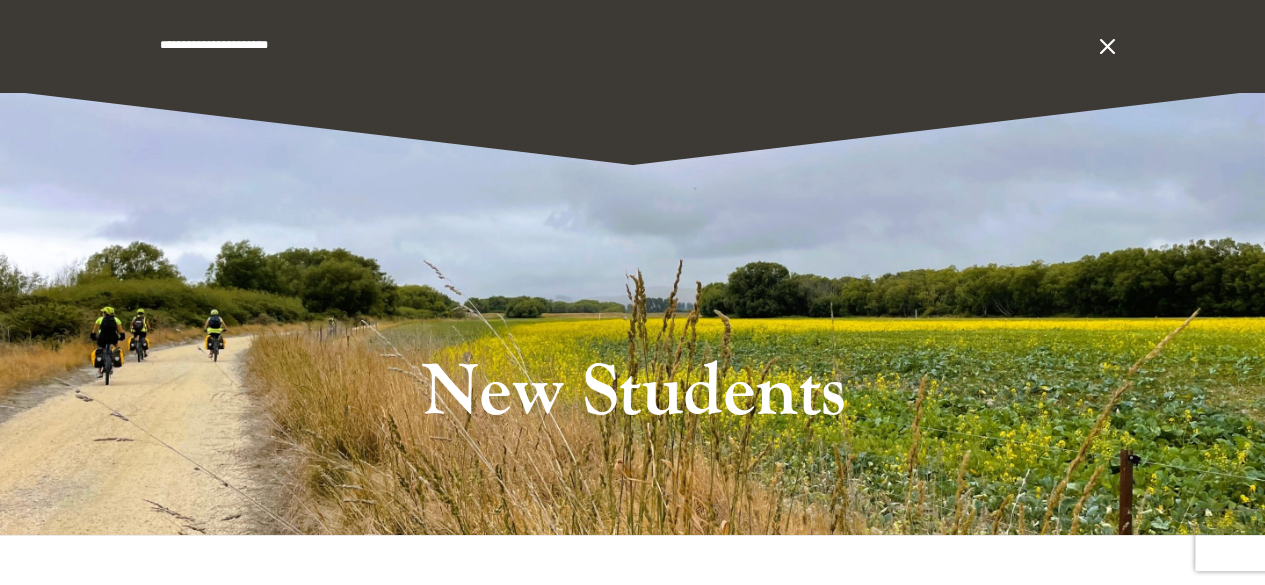 type on "**********" 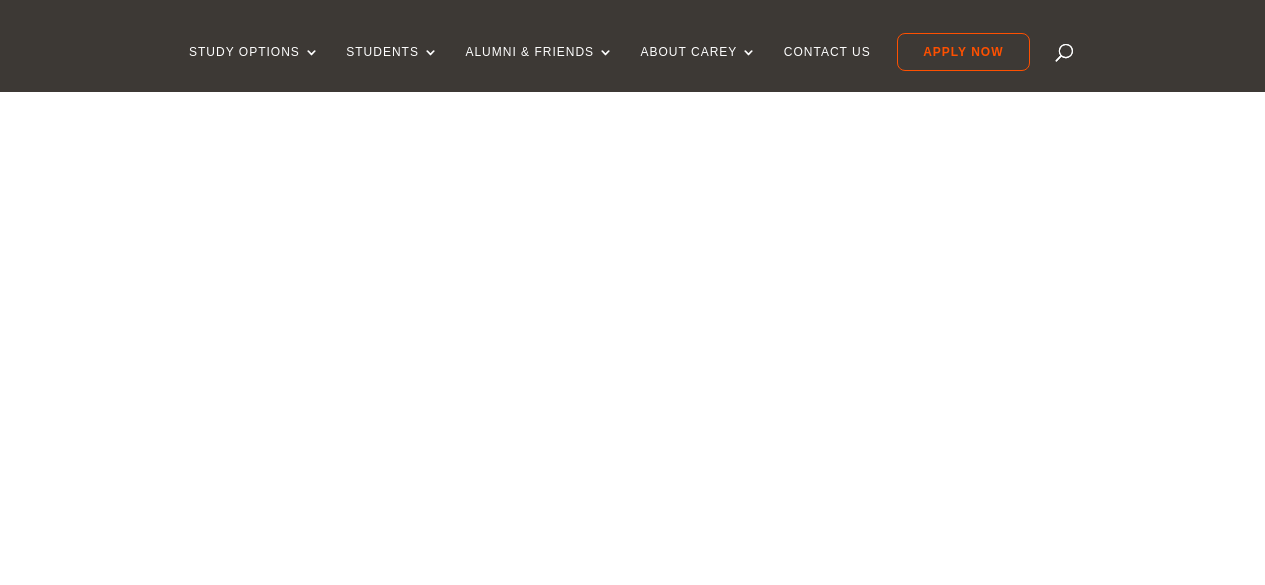 scroll, scrollTop: 0, scrollLeft: 0, axis: both 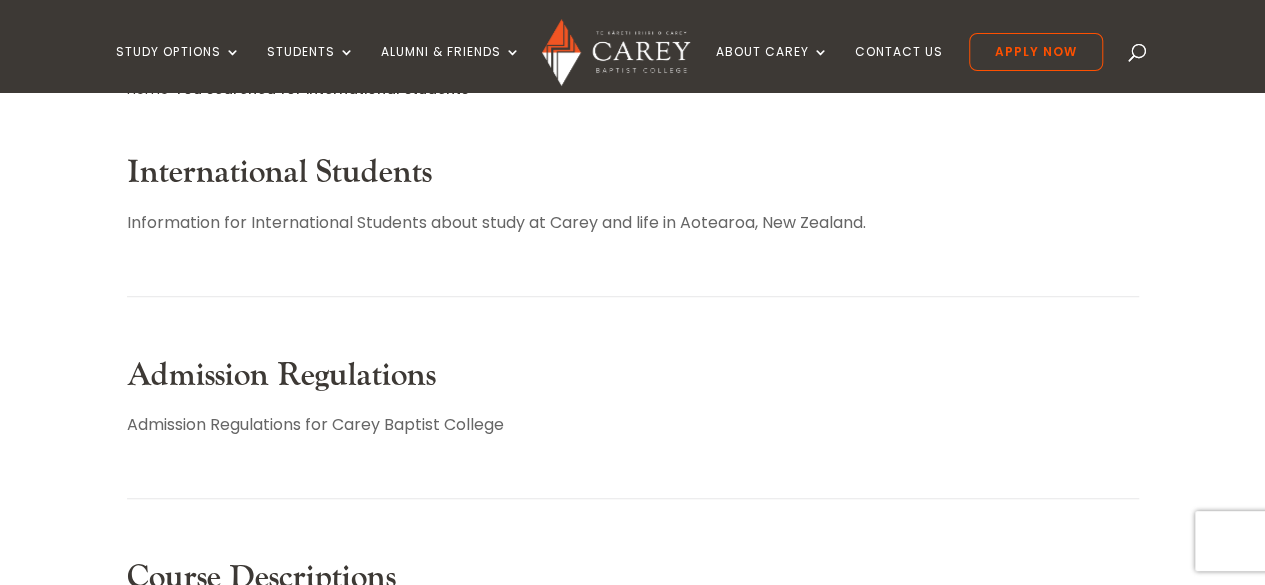 click on "International Students" at bounding box center [279, 172] 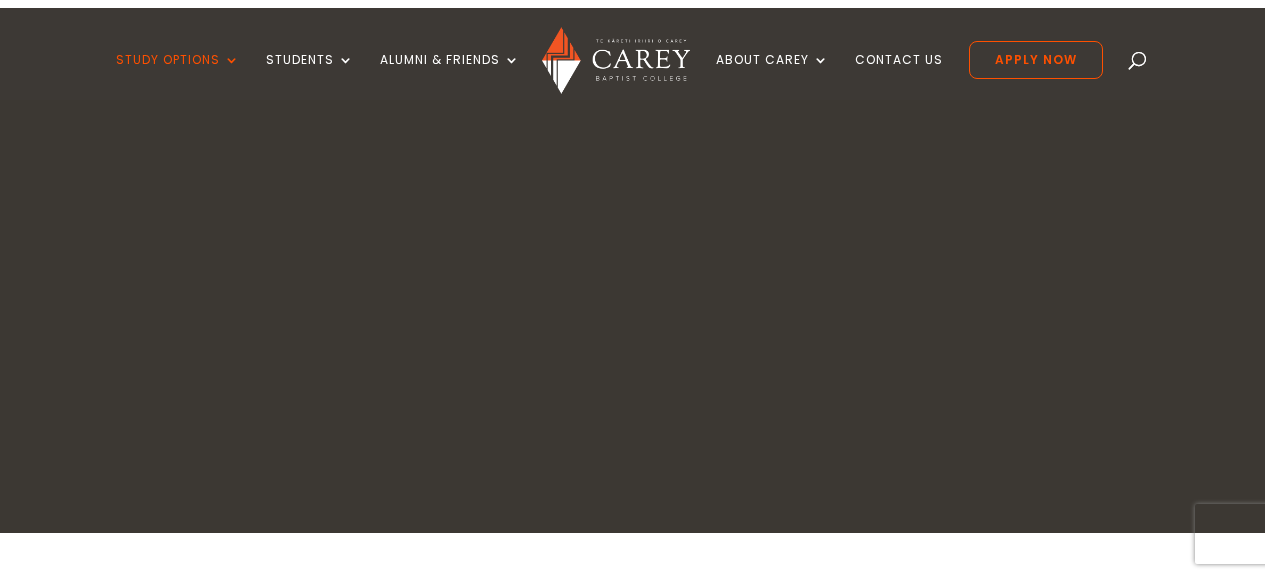 scroll, scrollTop: 0, scrollLeft: 0, axis: both 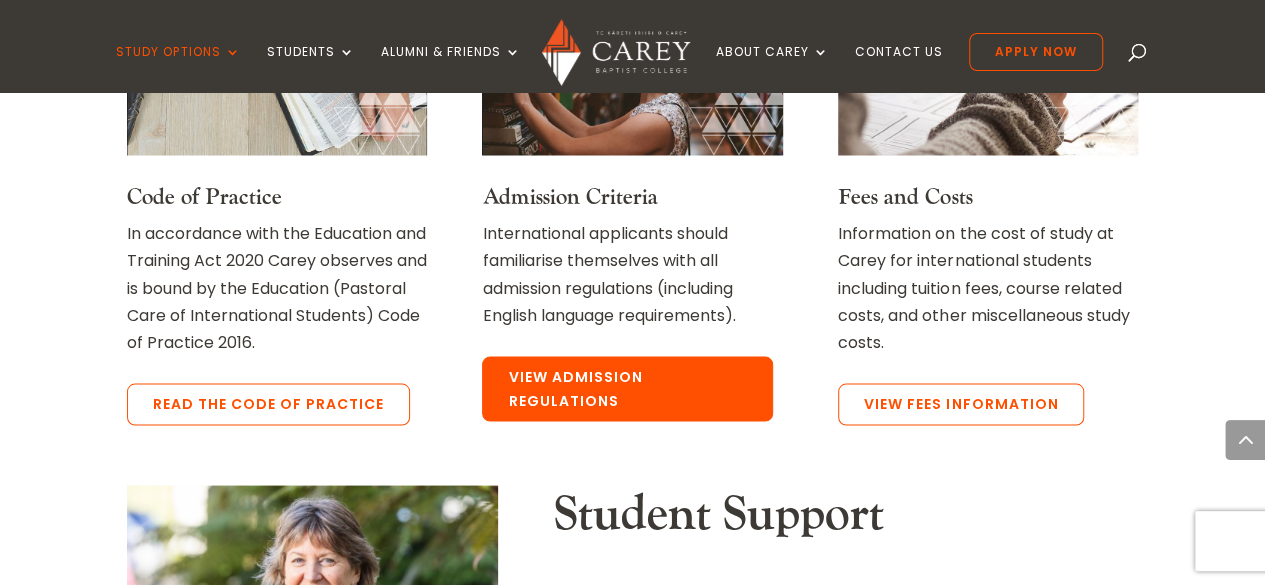click on "View Admission Regulations" at bounding box center (627, 389) 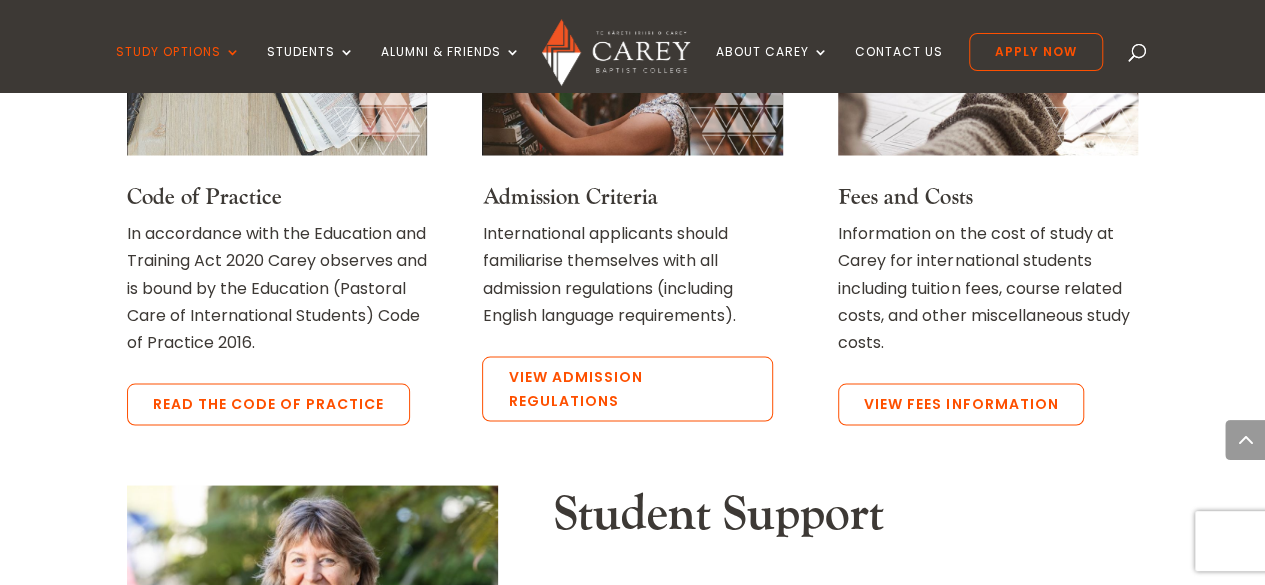 scroll, scrollTop: 1731, scrollLeft: 0, axis: vertical 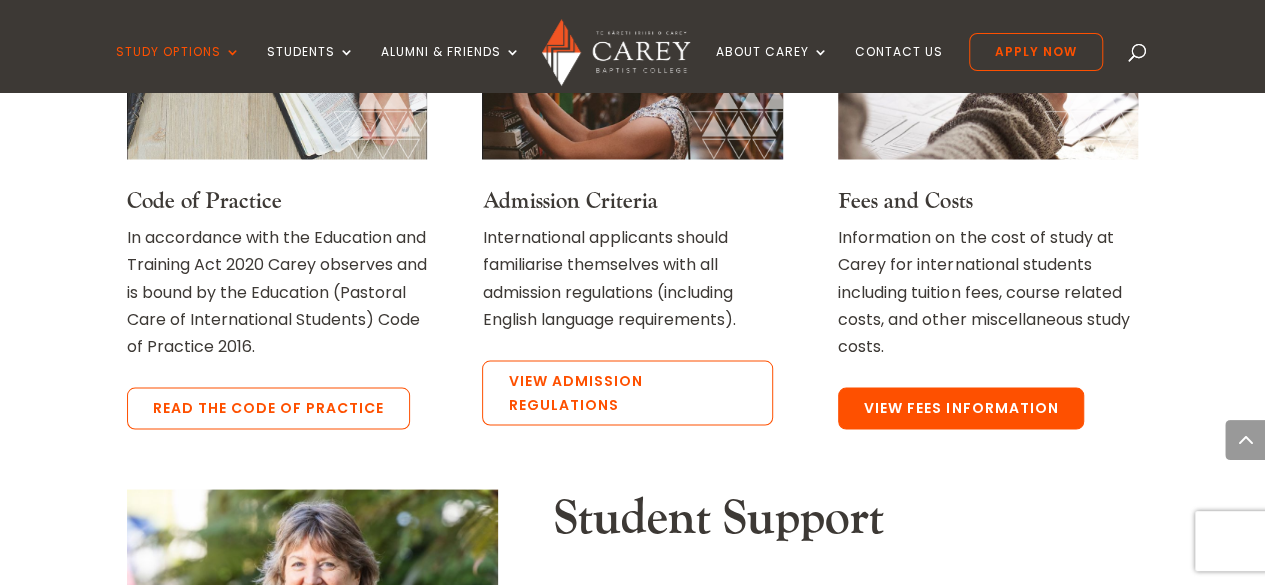 click on "View Fees Information" at bounding box center [961, 408] 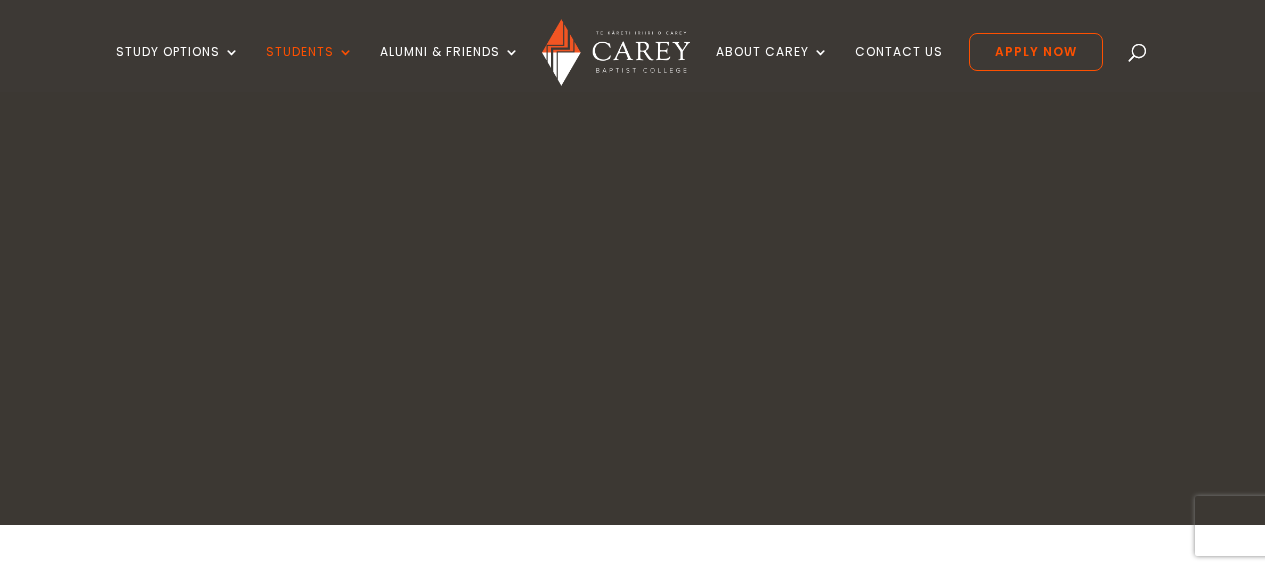 scroll, scrollTop: 0, scrollLeft: 0, axis: both 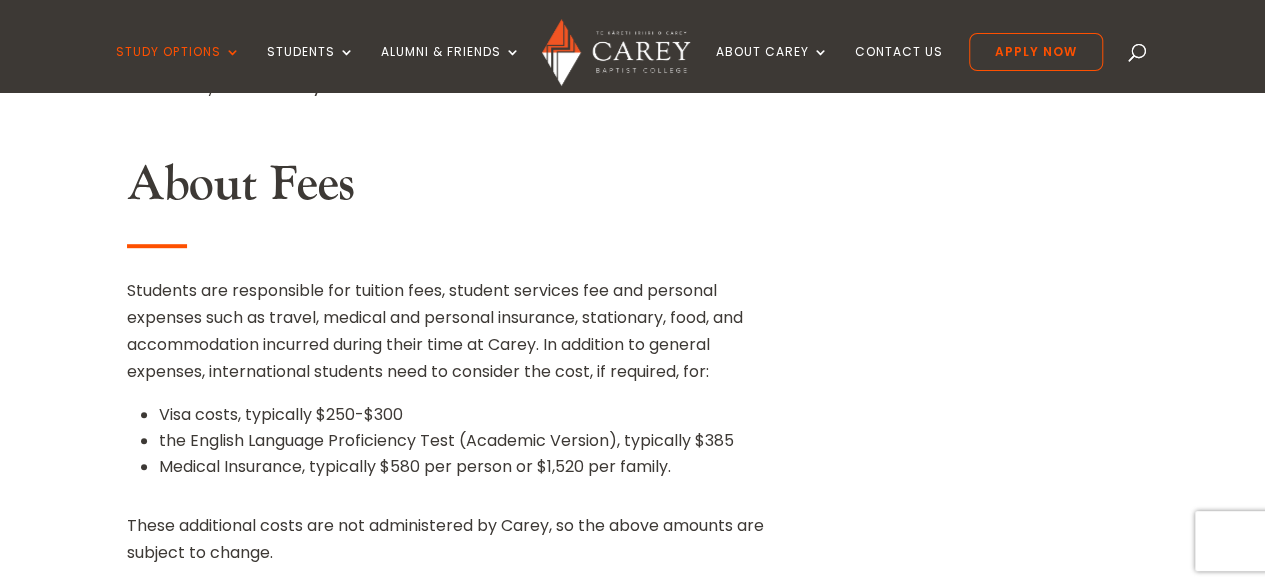 click on "Home  »  Study  »  Fees & Money Matters
About Fees
Students are responsible for tuition fees, student services fee and personal expenses such as travel, medical and personal insurance, stationary, food, and  accommodation incurred during their time at Carey. In addition to general expenses, international students need to consider the cost, if required, for:
Visa costs, typically $250-$300
the English Language Proficiency Test (Academic Version), typically $385
Medical Insurance, typically $580 per person or $1,520 per family.
These additional costs are not administered by Carey, so the above amounts are subject to change.
F or more information on tuition fees, how to pay your fees, other study costs, and important dates, view the Fees Regulations.
Fees Regulations" at bounding box center (632, 1960) 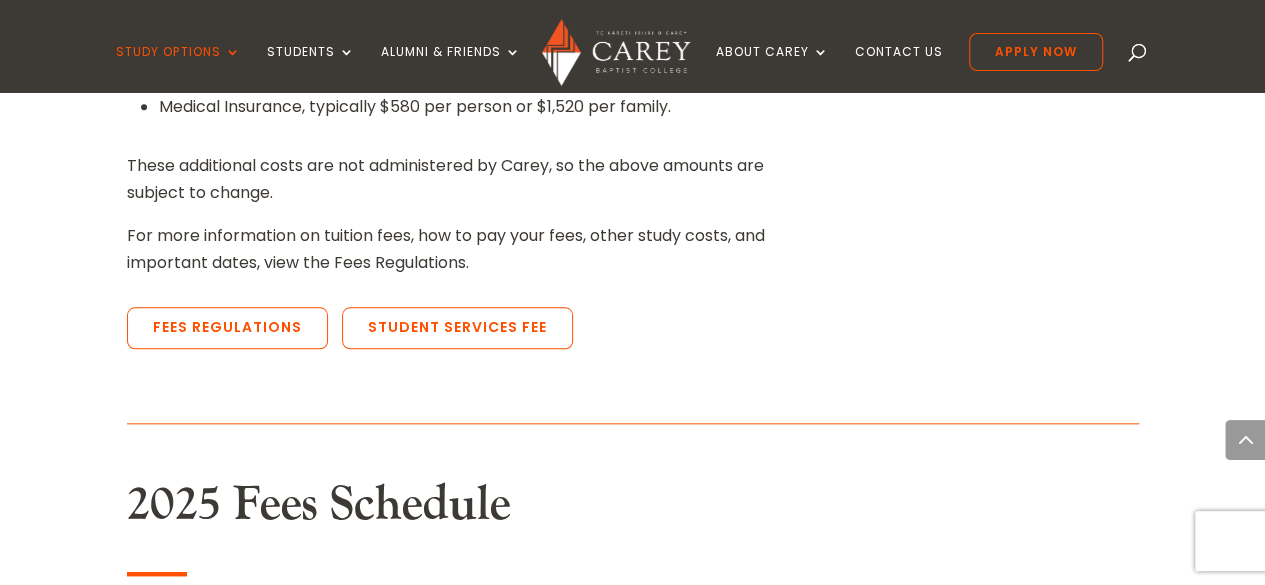 scroll, scrollTop: 912, scrollLeft: 0, axis: vertical 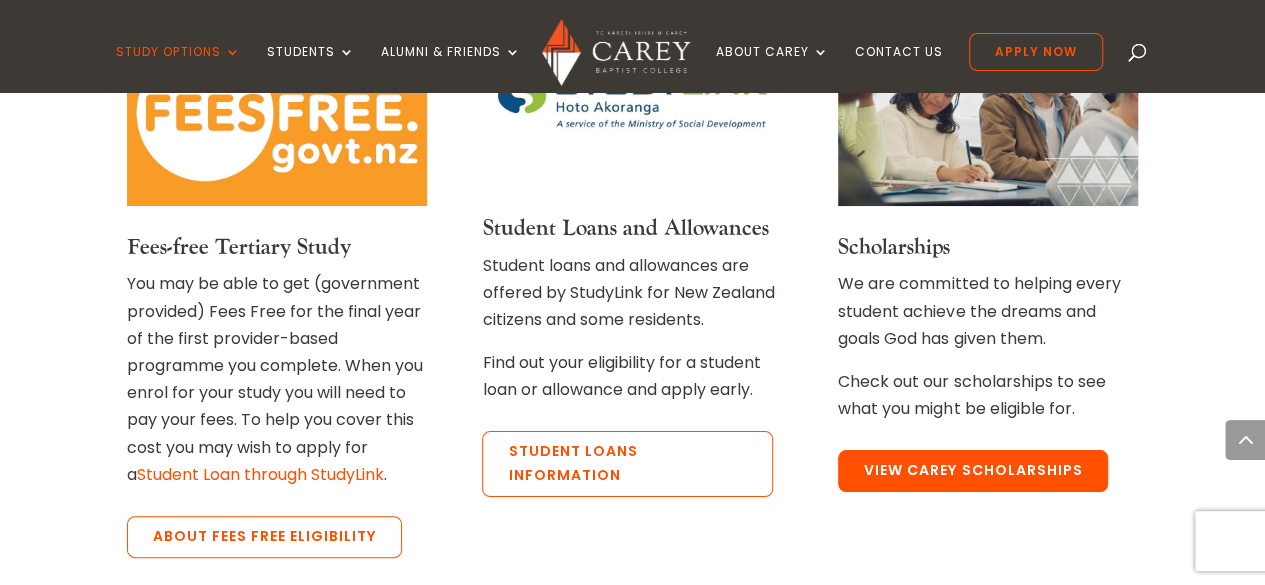 click on "View Carey Scholarships" at bounding box center [973, 471] 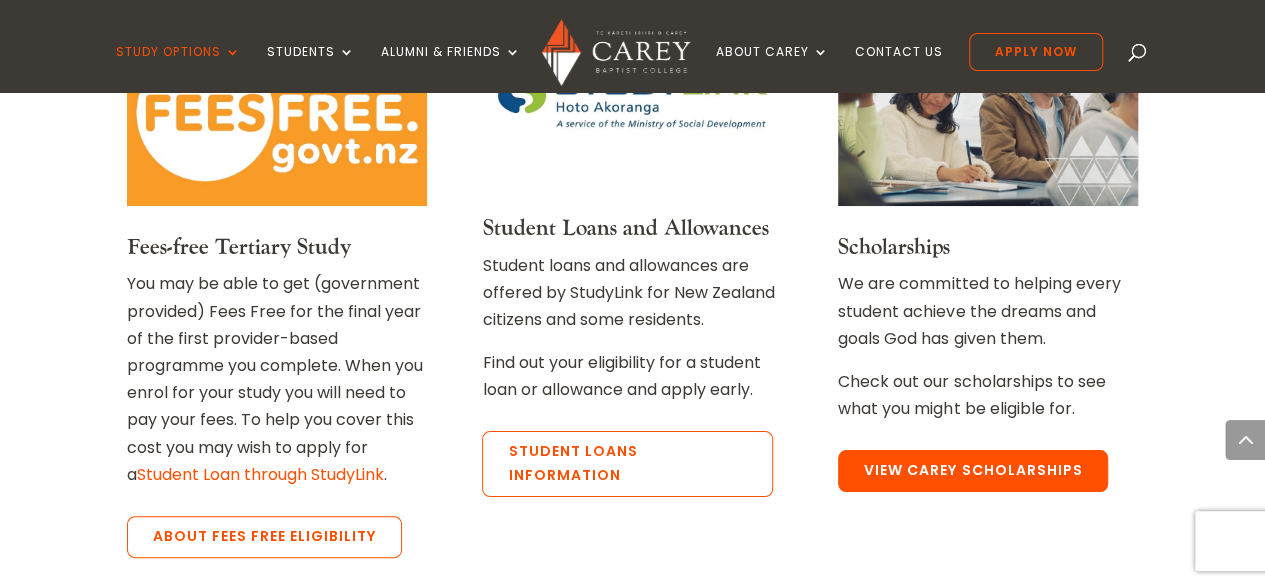 scroll, scrollTop: 3761, scrollLeft: 0, axis: vertical 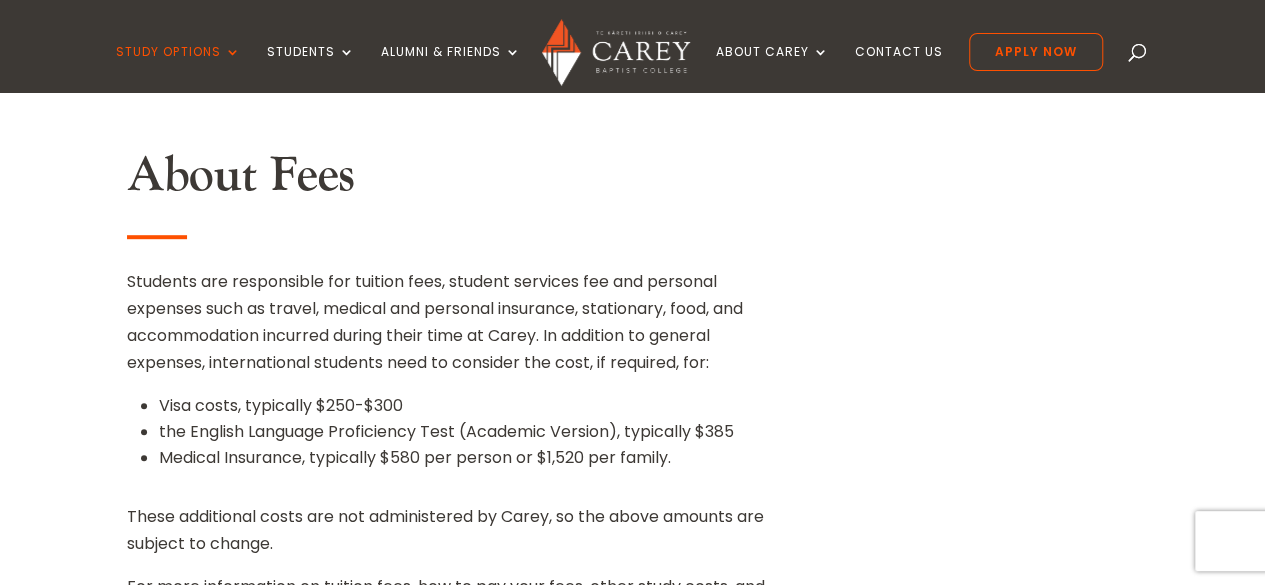 drag, startPoint x: 1232, startPoint y: 463, endPoint x: 924, endPoint y: 604, distance: 338.74033 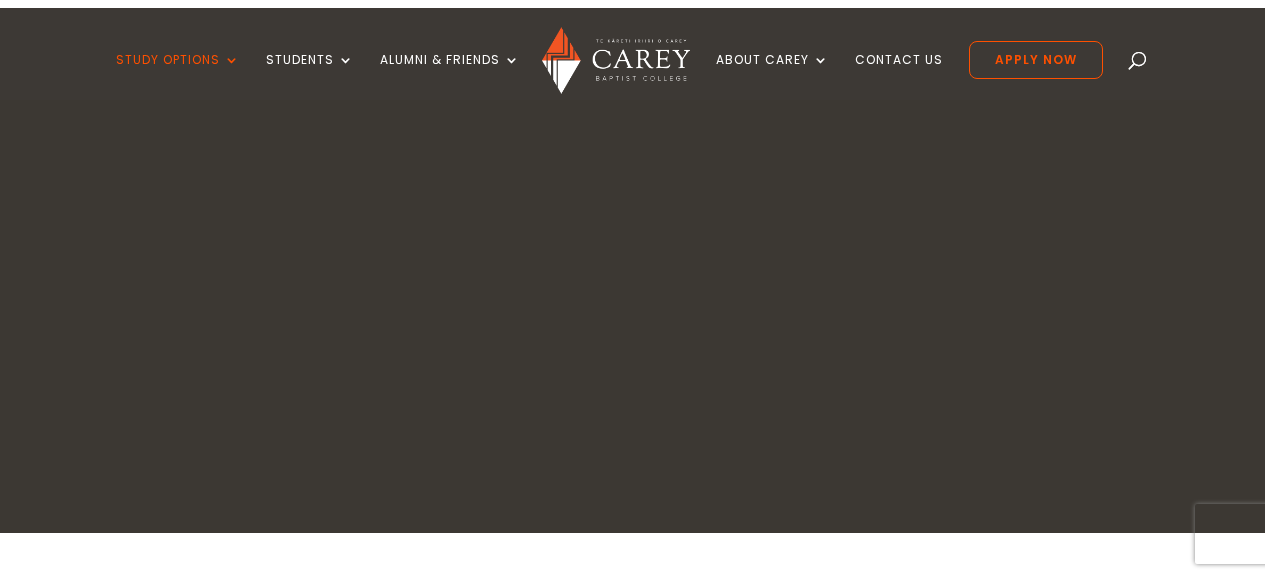 scroll, scrollTop: 0, scrollLeft: 0, axis: both 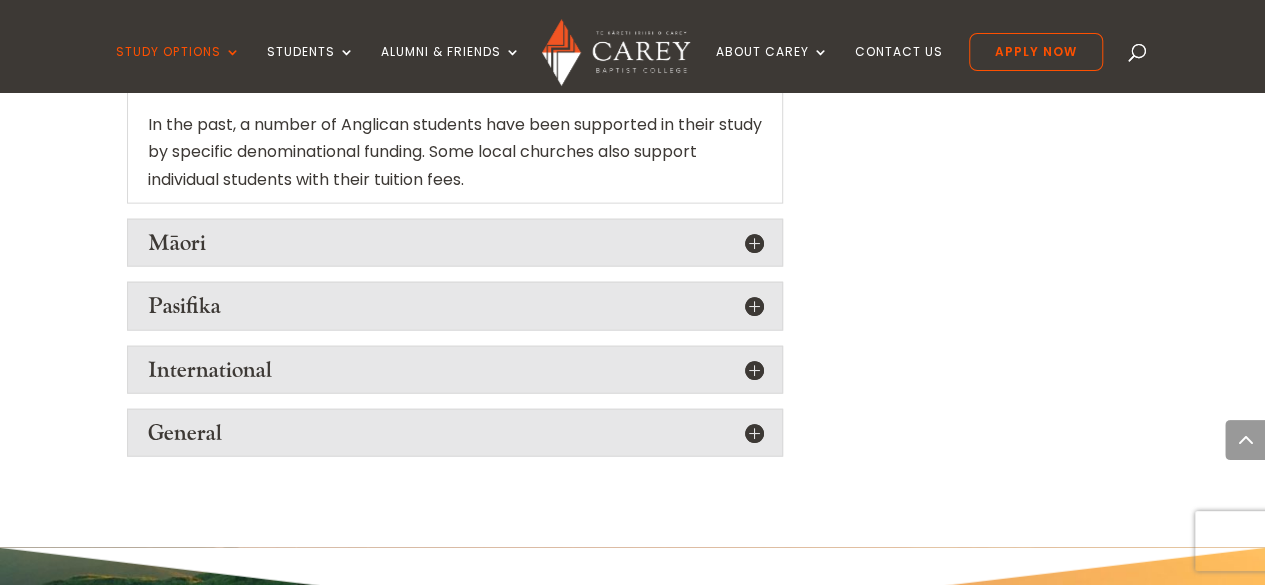 click on "International" at bounding box center [455, 370] 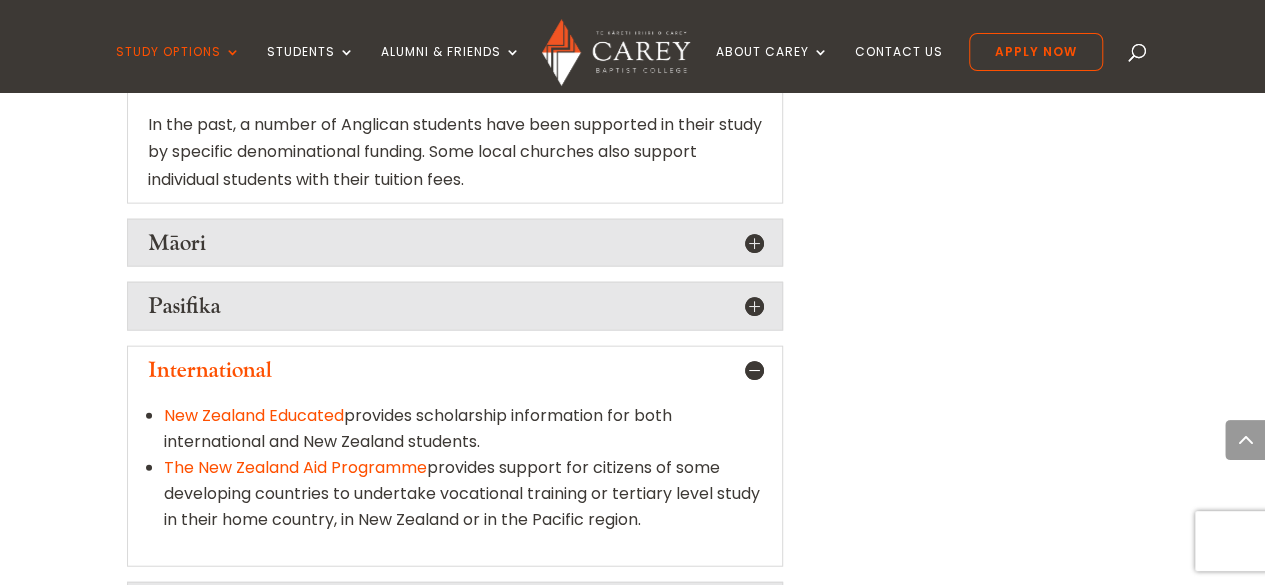 drag, startPoint x: 761, startPoint y: 418, endPoint x: 986, endPoint y: 534, distance: 253.14226 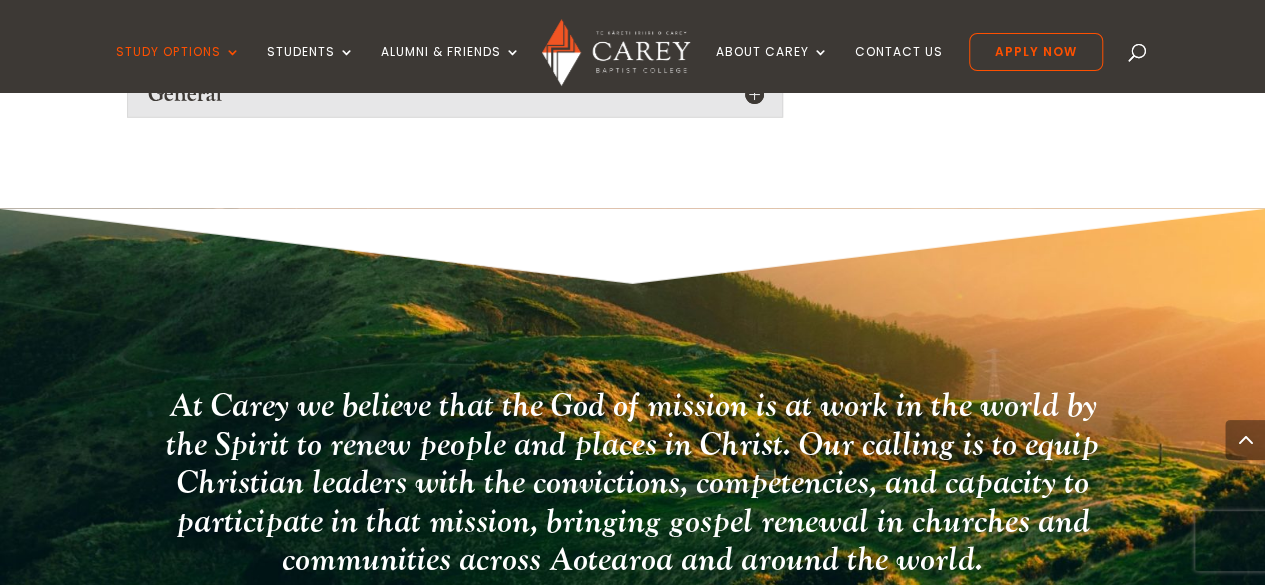 scroll, scrollTop: 3180, scrollLeft: 0, axis: vertical 